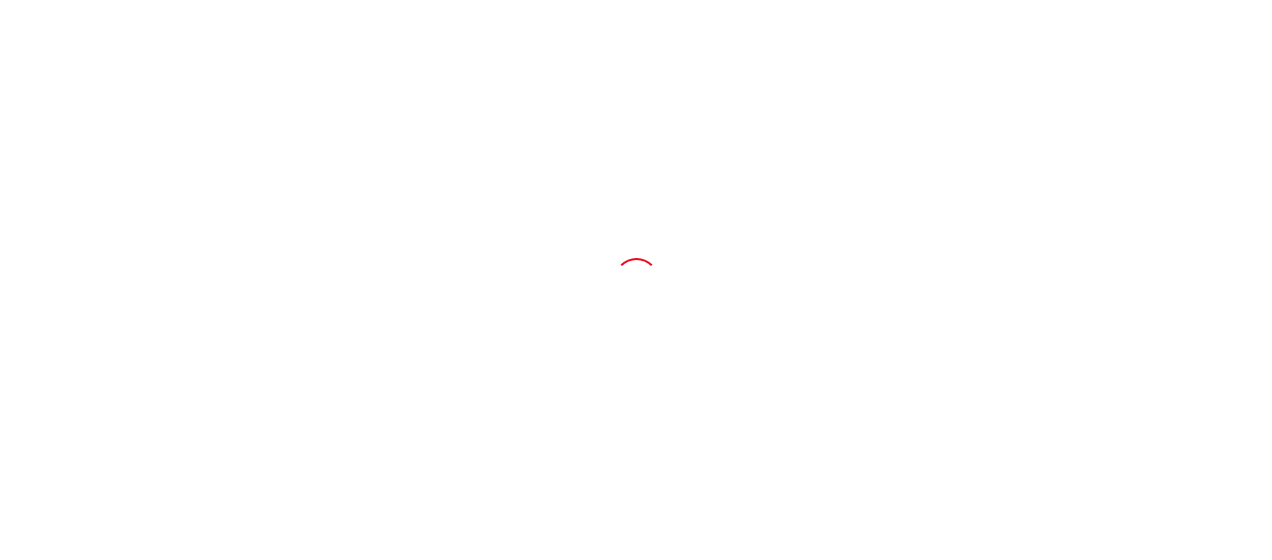scroll, scrollTop: 0, scrollLeft: 0, axis: both 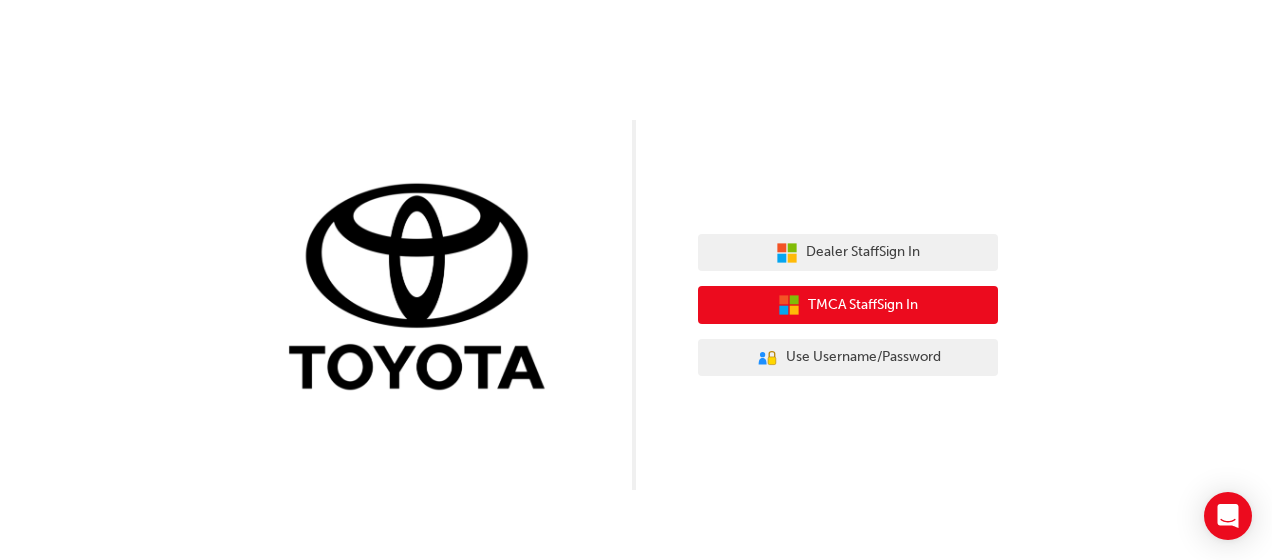 click on "TMCA Staff  Sign In" at bounding box center [863, 305] 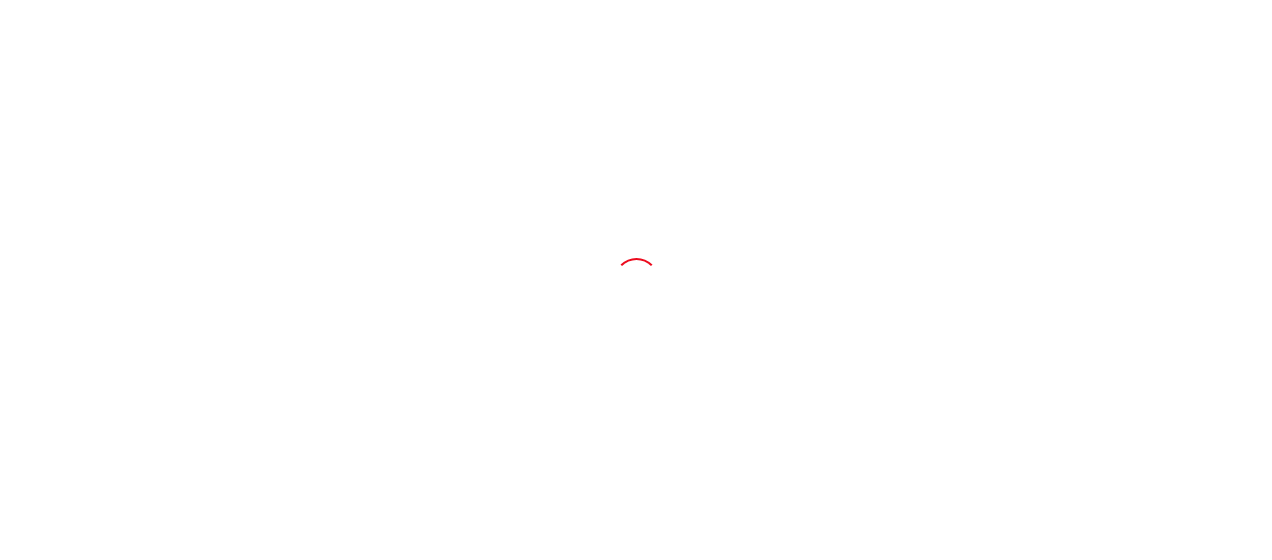scroll, scrollTop: 0, scrollLeft: 0, axis: both 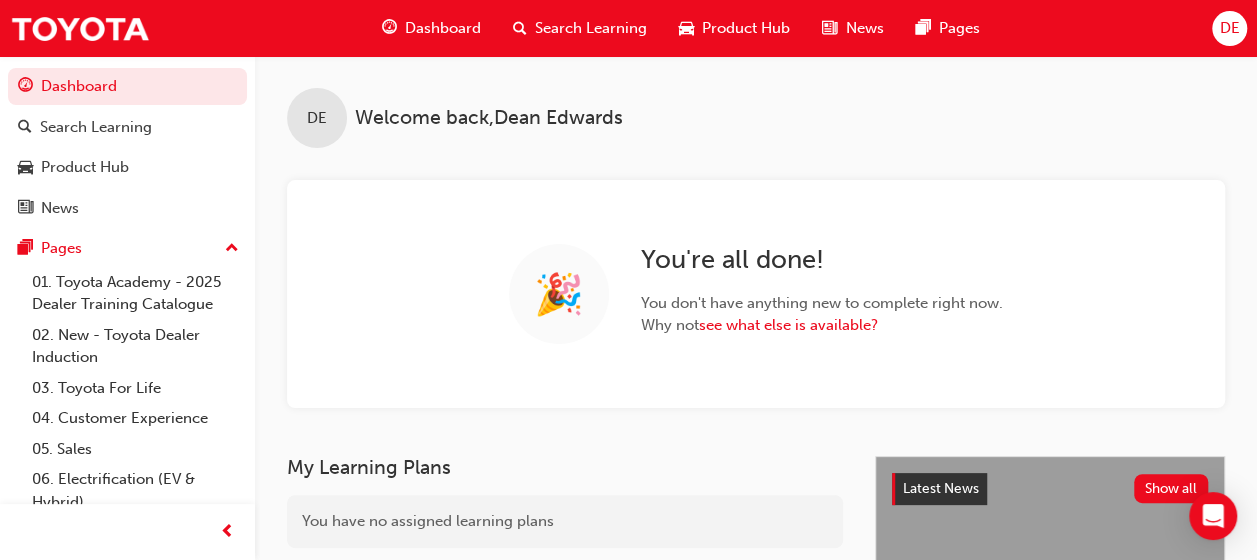 click on "Search Learning" at bounding box center [591, 28] 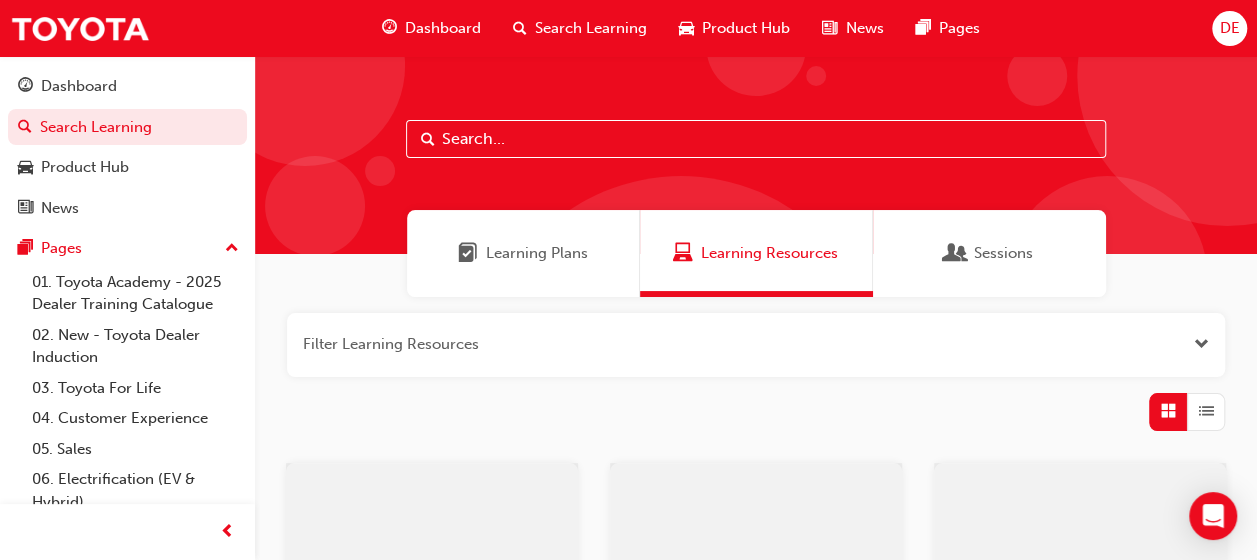 click at bounding box center [756, 139] 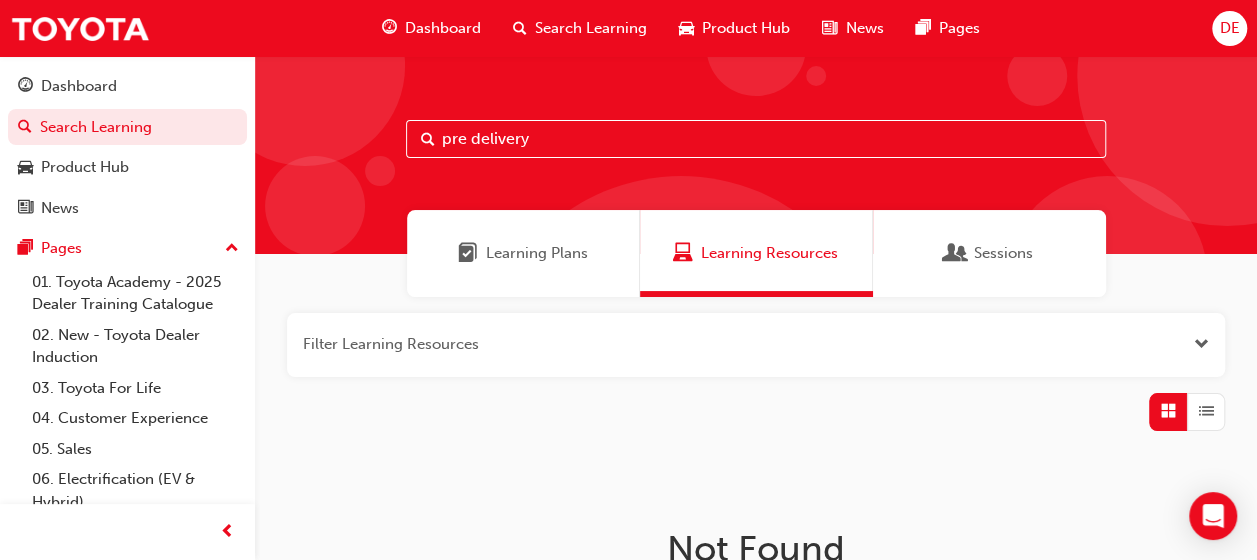 click on "pre delivery" at bounding box center (756, 139) 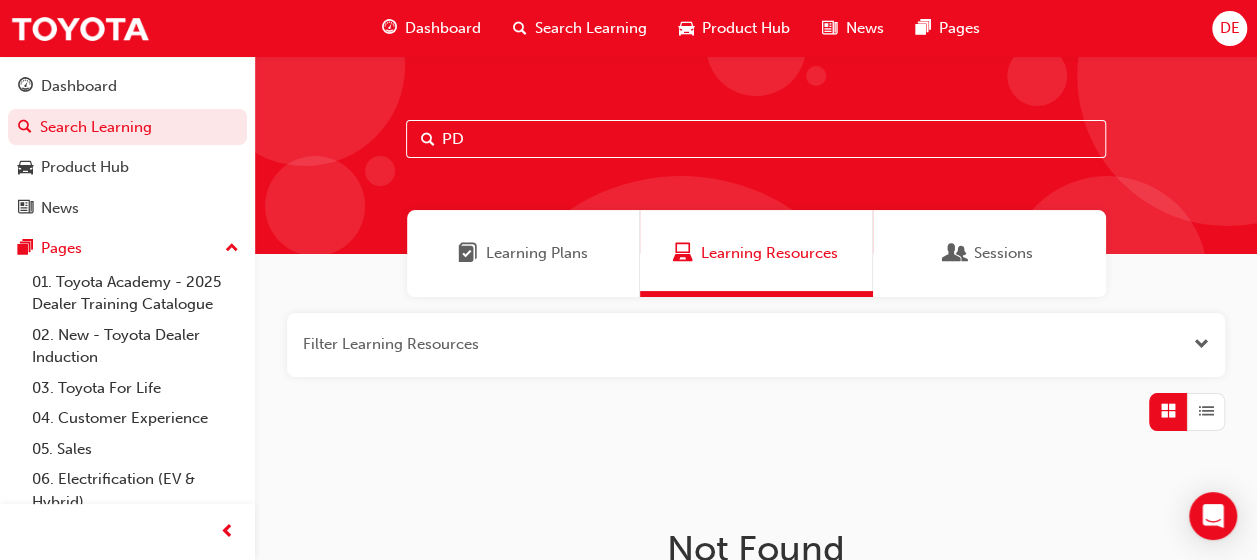 type on "PD" 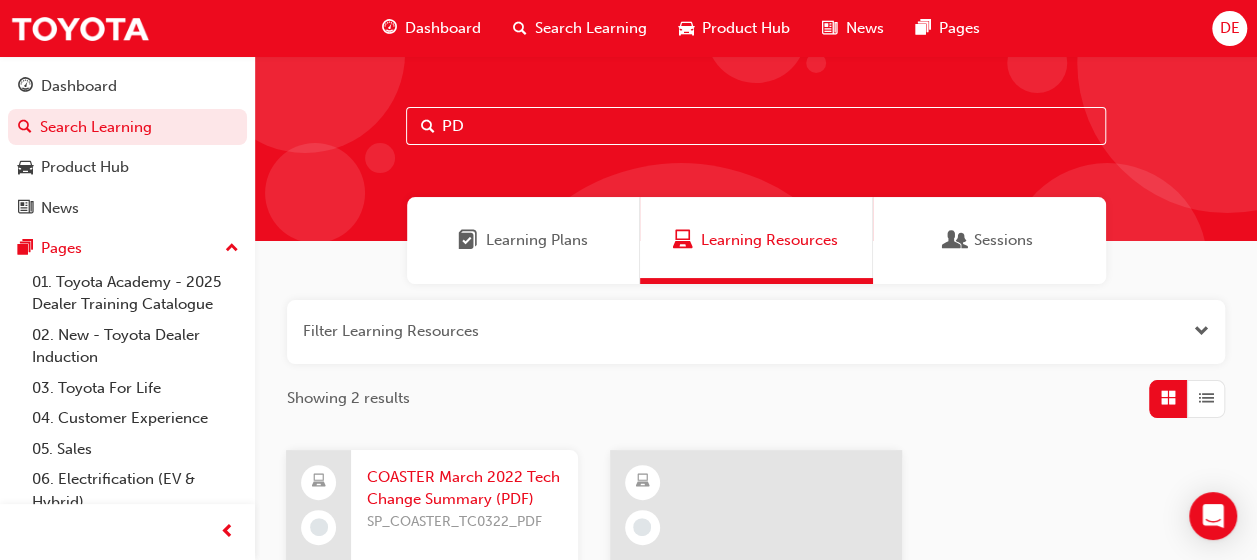 scroll, scrollTop: 0, scrollLeft: 0, axis: both 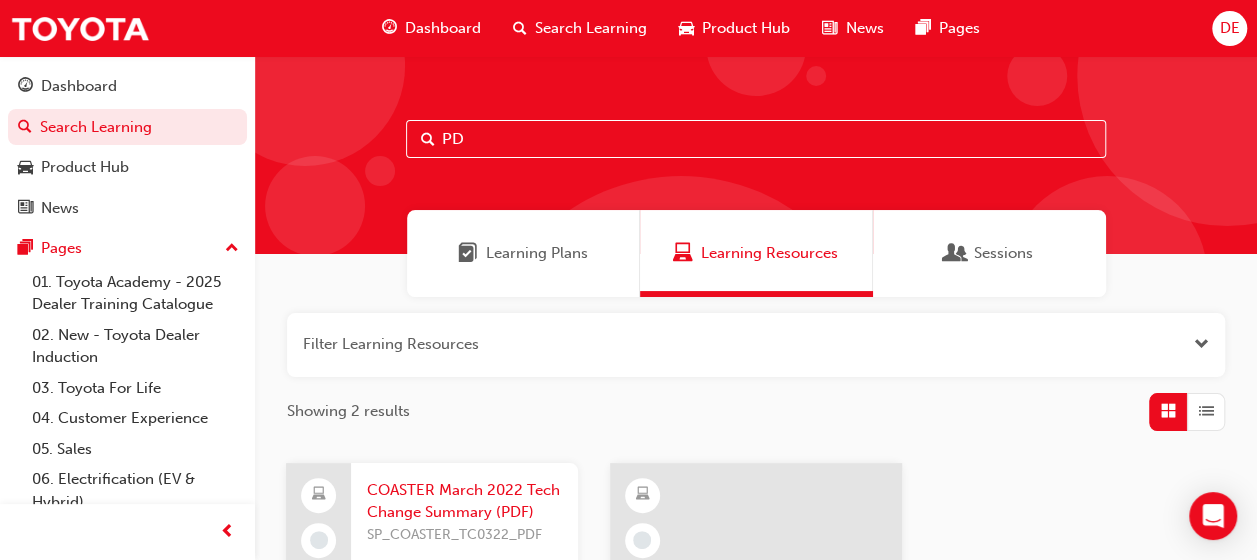 click on "Dashboard" at bounding box center [443, 28] 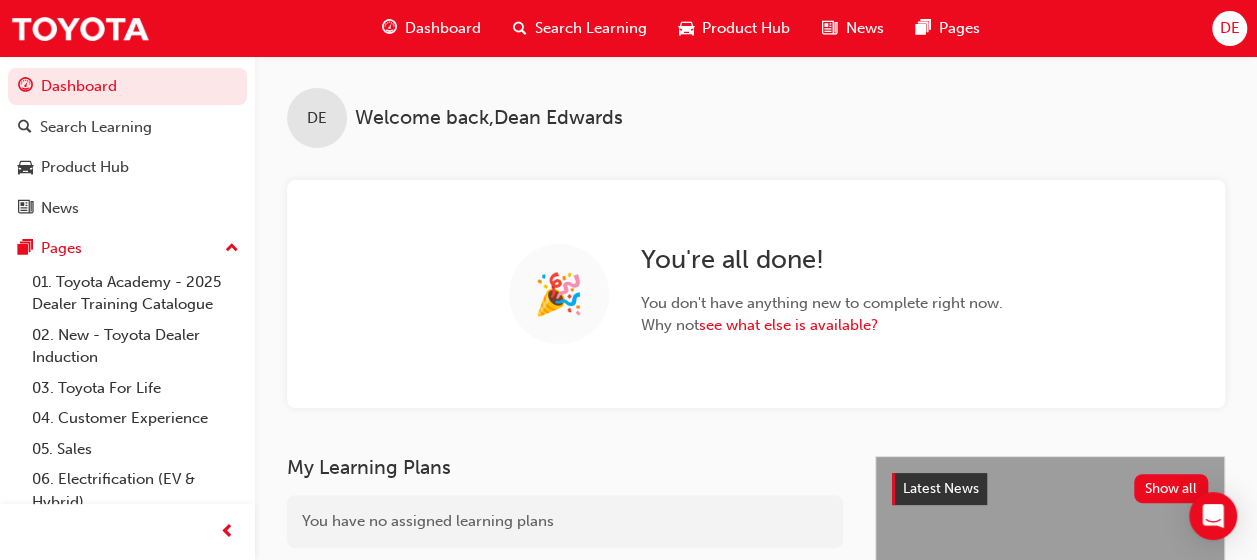 click on "Product Hub" at bounding box center (746, 28) 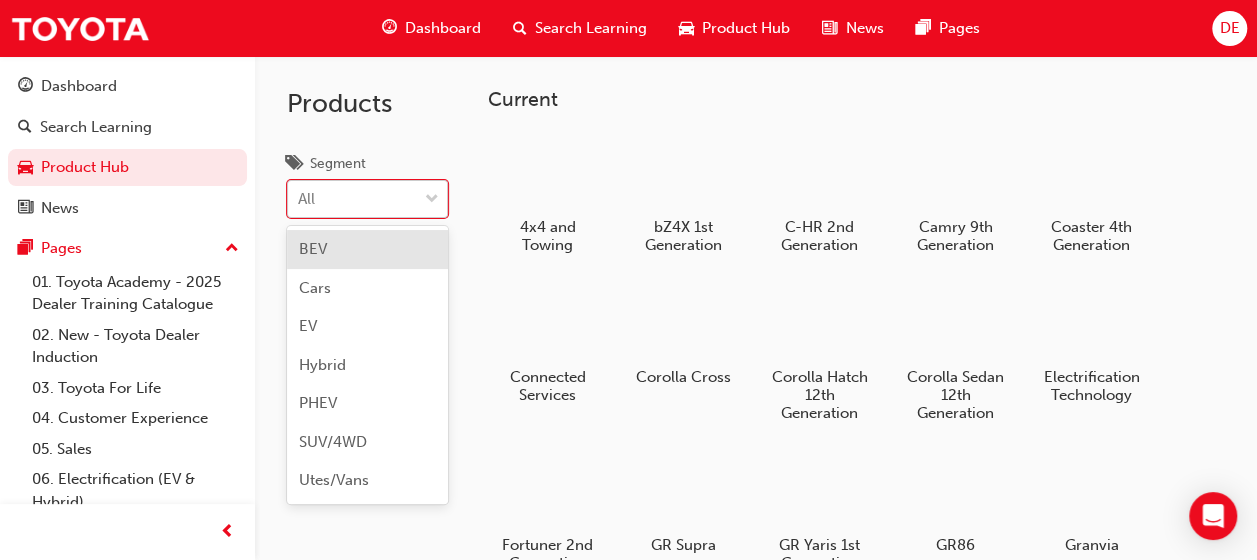 click at bounding box center [432, 200] 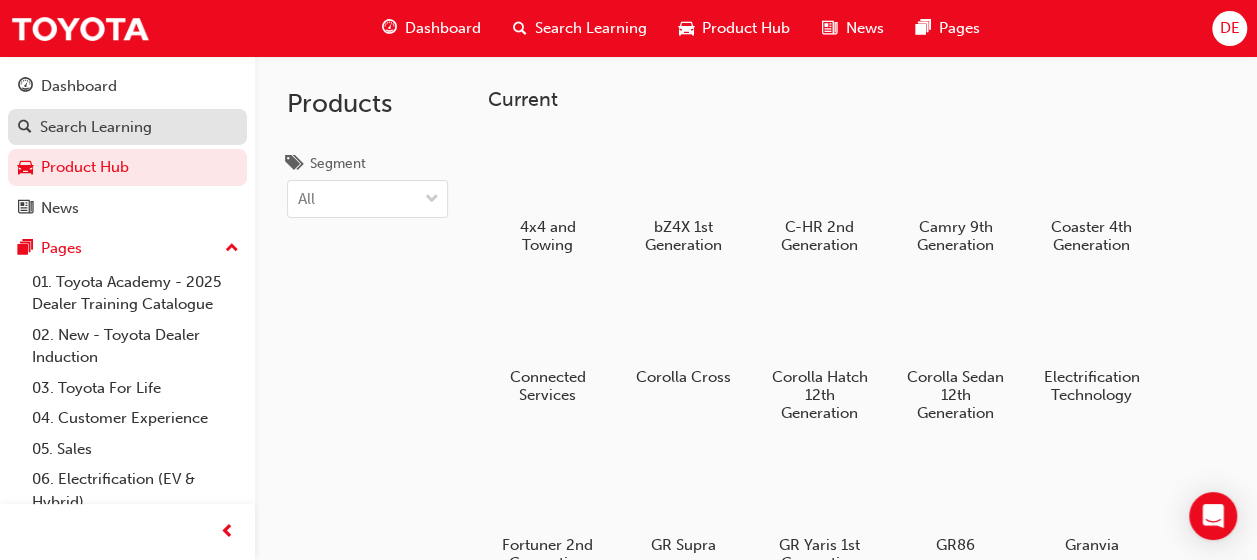 click on "Search Learning" at bounding box center (96, 127) 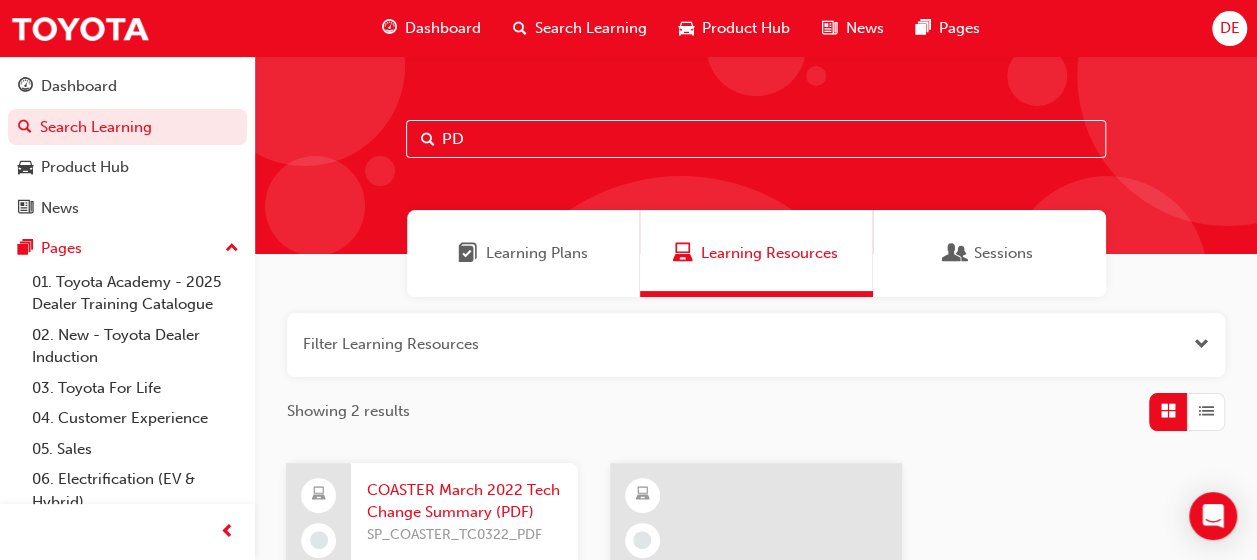 drag, startPoint x: 478, startPoint y: 136, endPoint x: 389, endPoint y: 138, distance: 89.02247 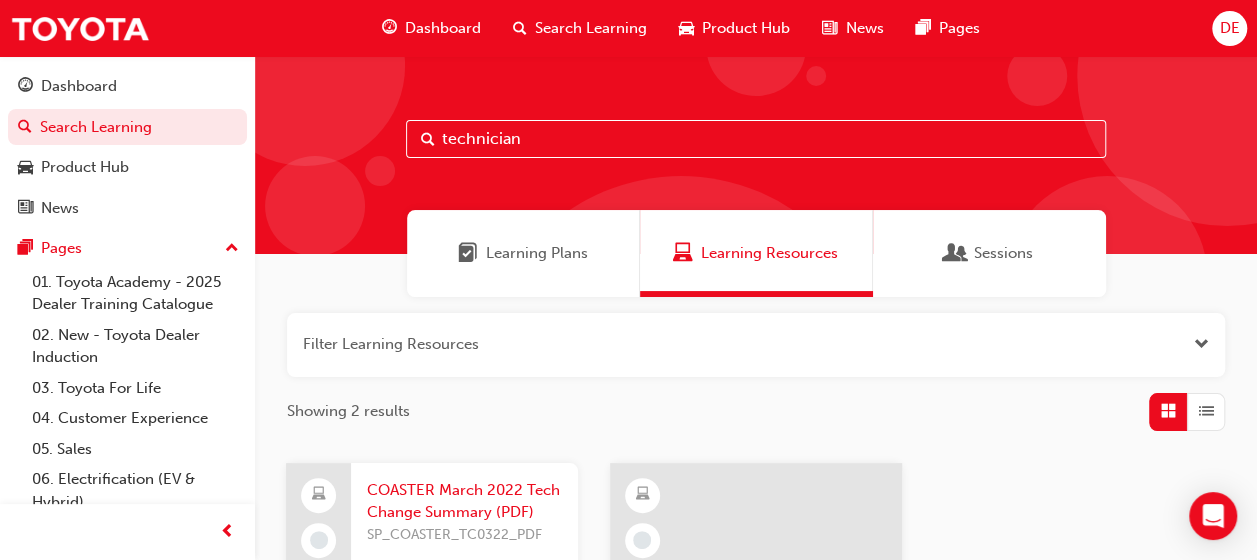 type on "technician" 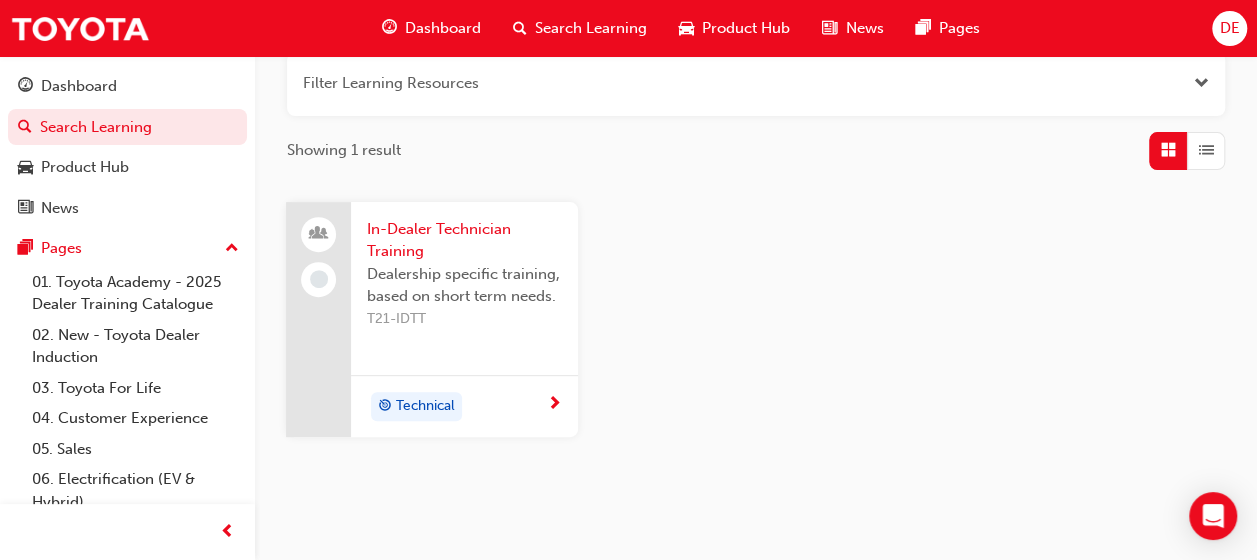 scroll, scrollTop: 258, scrollLeft: 0, axis: vertical 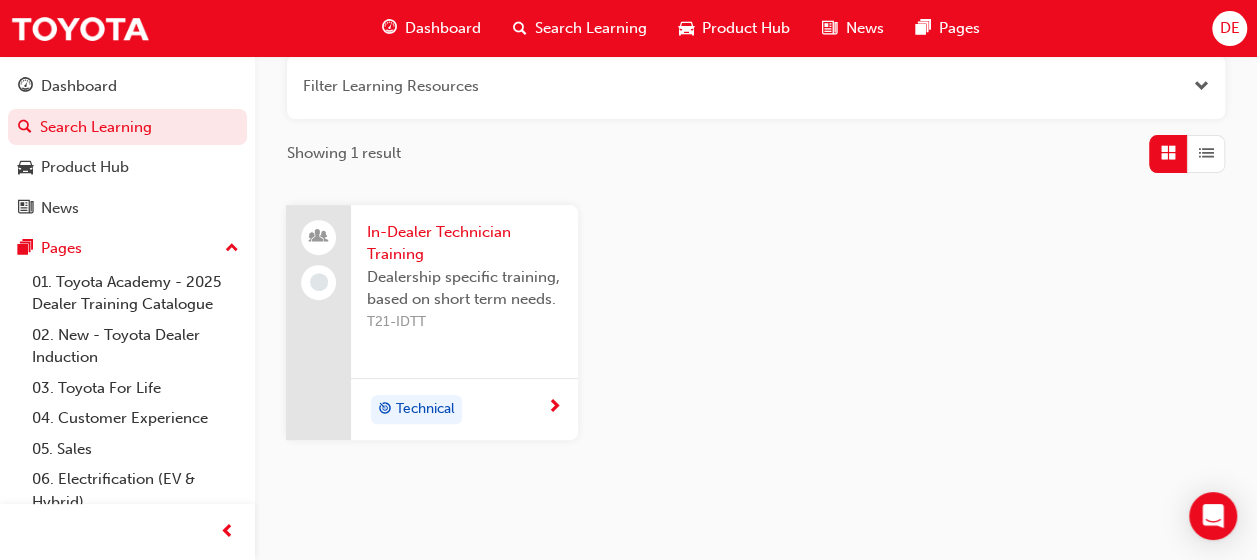 click at bounding box center (554, 408) 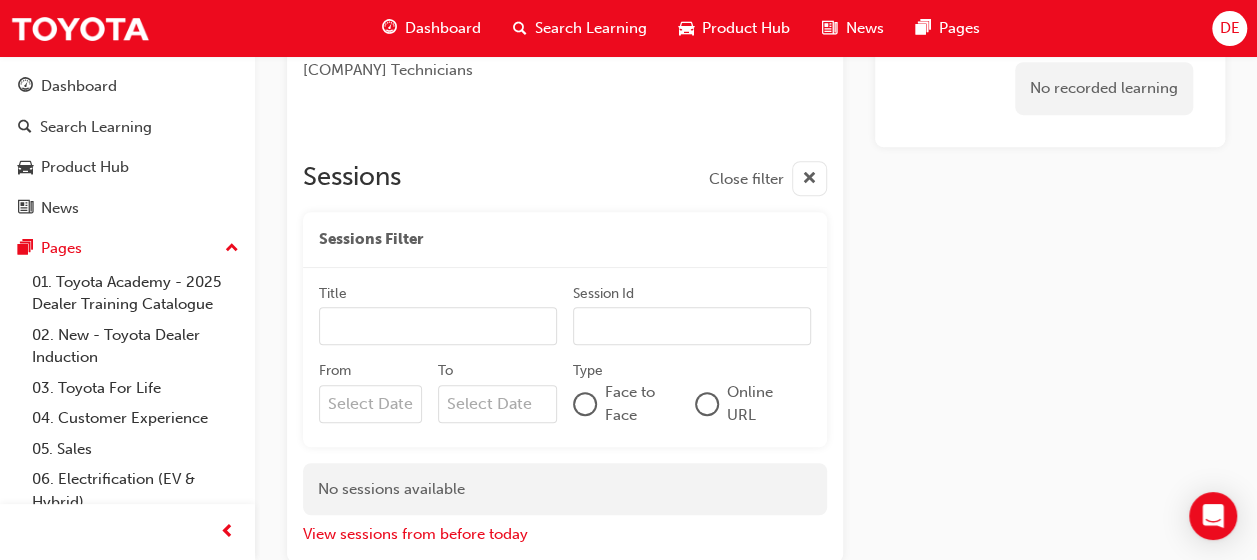 scroll, scrollTop: 512, scrollLeft: 0, axis: vertical 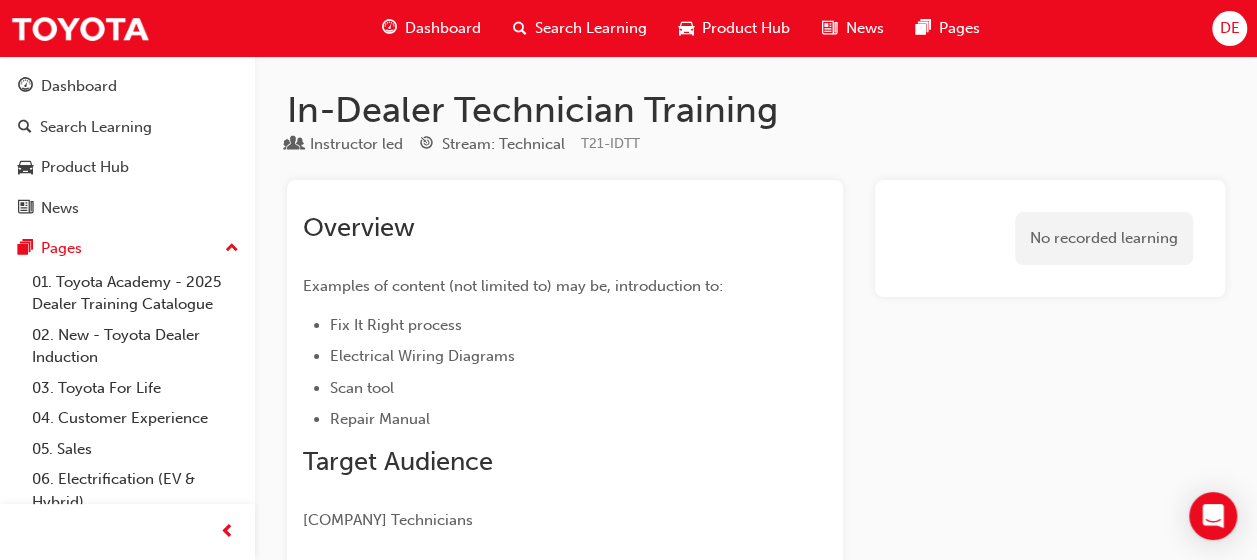 click on "Search Learning" at bounding box center (591, 28) 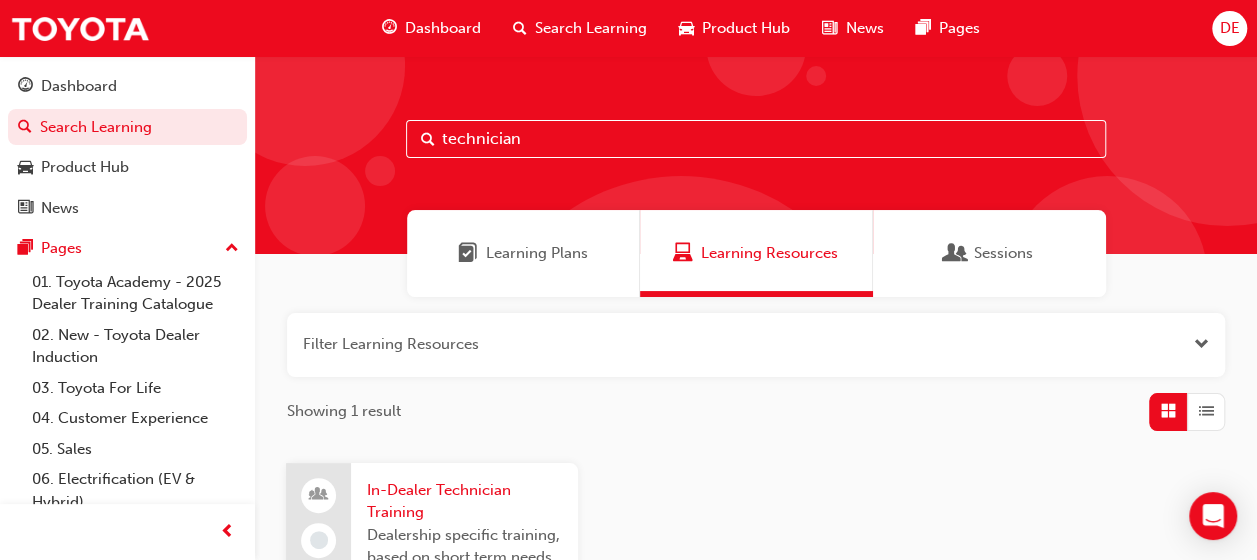 click on "technician" at bounding box center [756, 139] 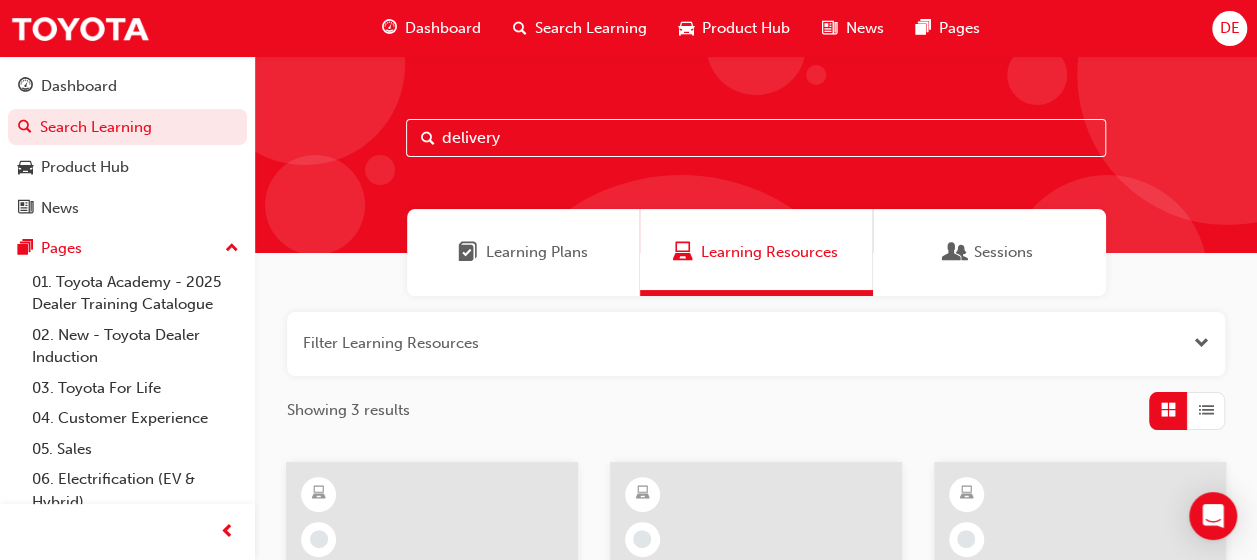 scroll, scrollTop: 0, scrollLeft: 0, axis: both 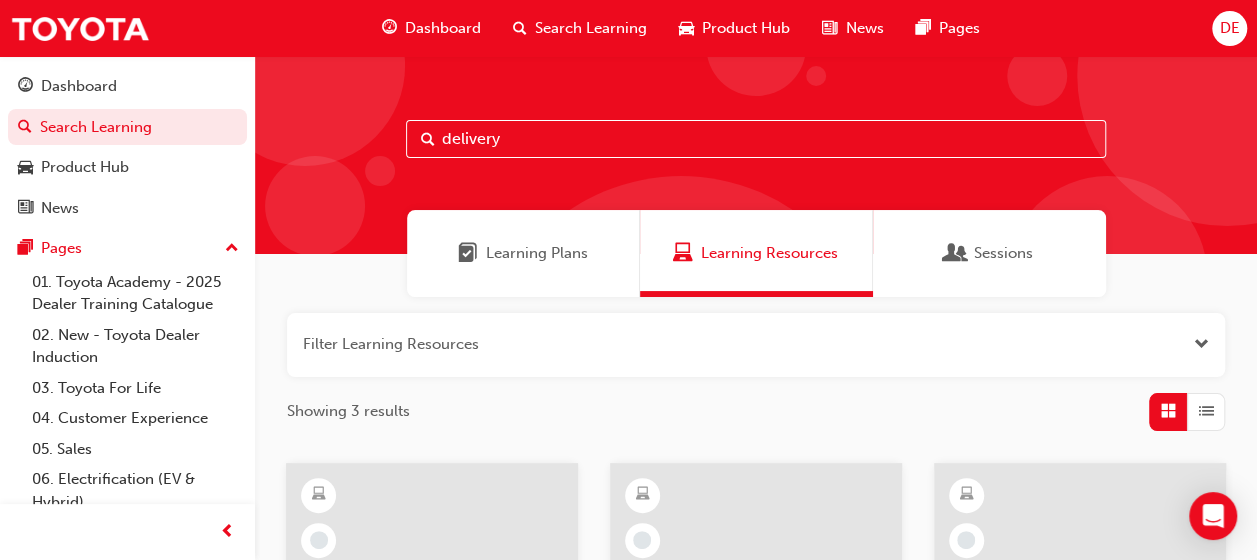 click on "delivery" at bounding box center [756, 139] 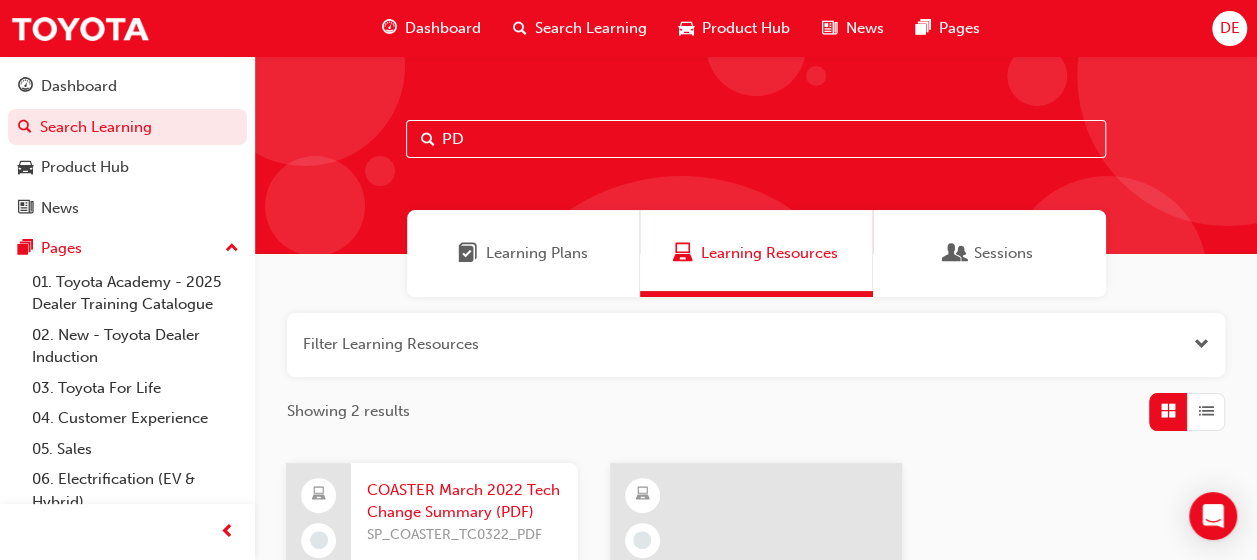 click on "PD" at bounding box center (756, 139) 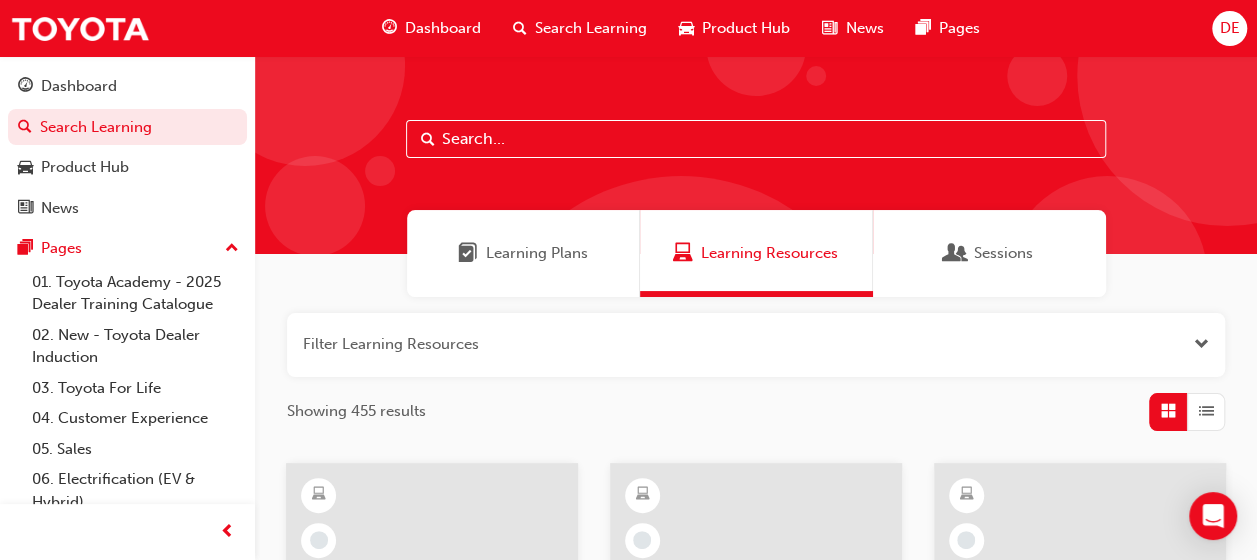 click at bounding box center [756, 139] 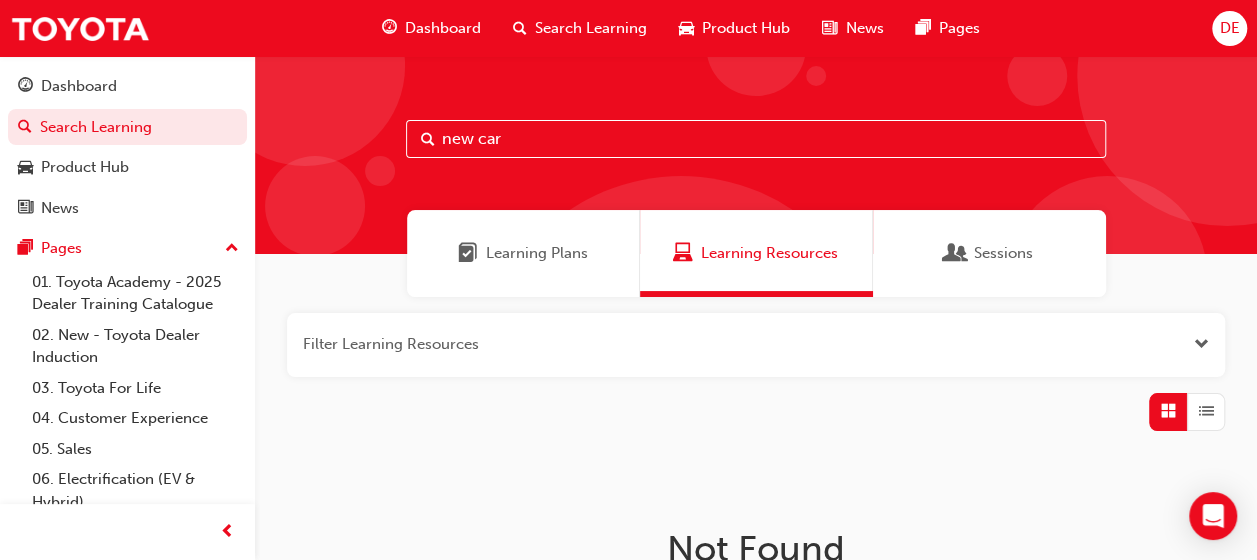 drag, startPoint x: 518, startPoint y: 147, endPoint x: 478, endPoint y: 148, distance: 40.012497 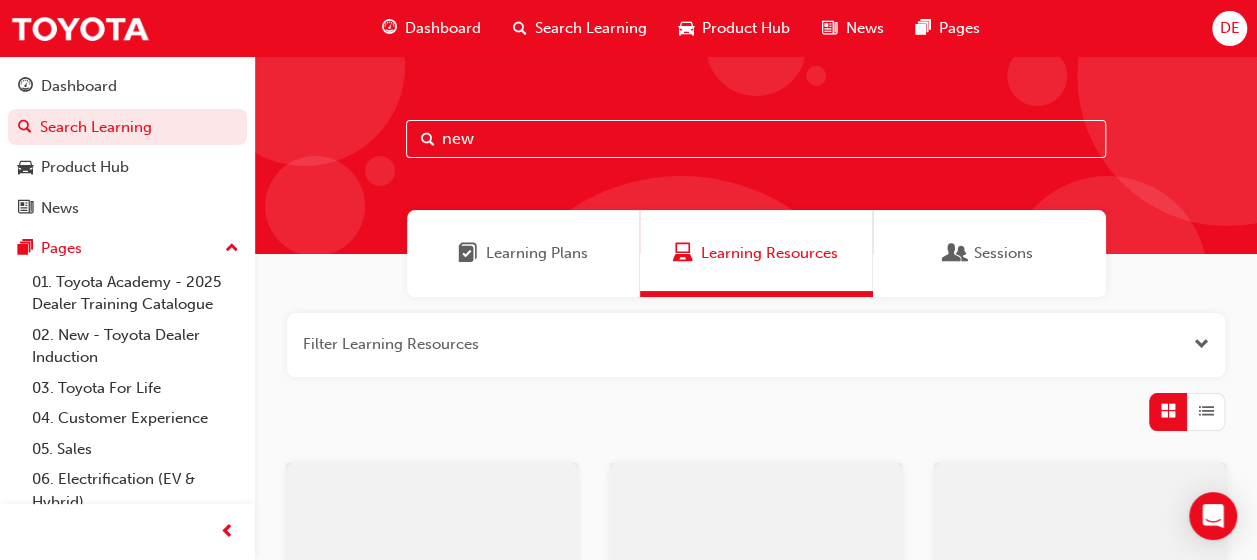 type on "new" 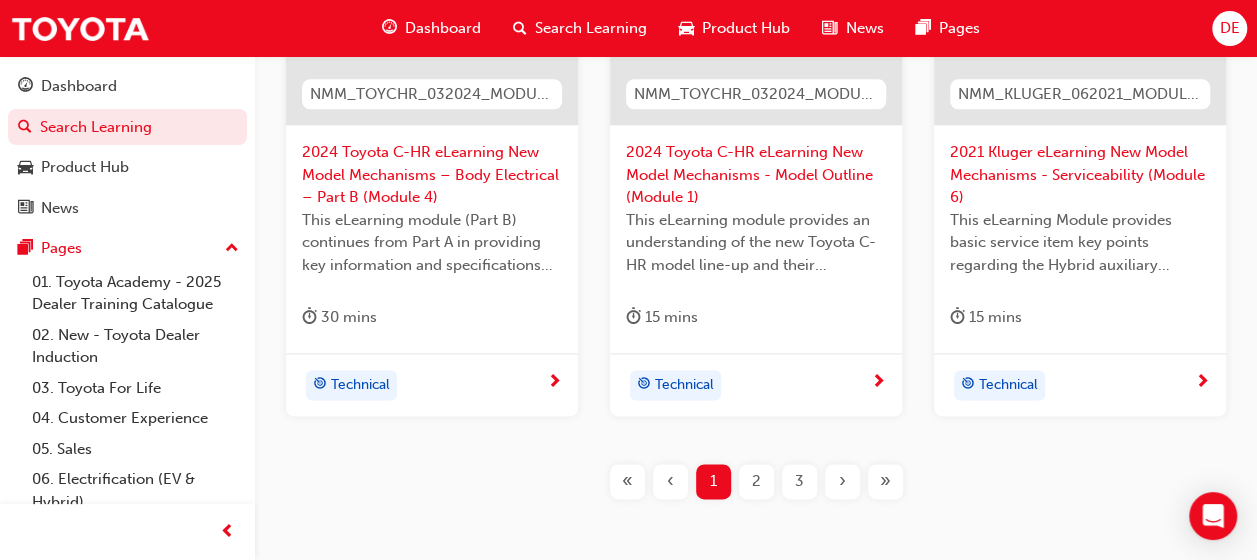 scroll, scrollTop: 1070, scrollLeft: 0, axis: vertical 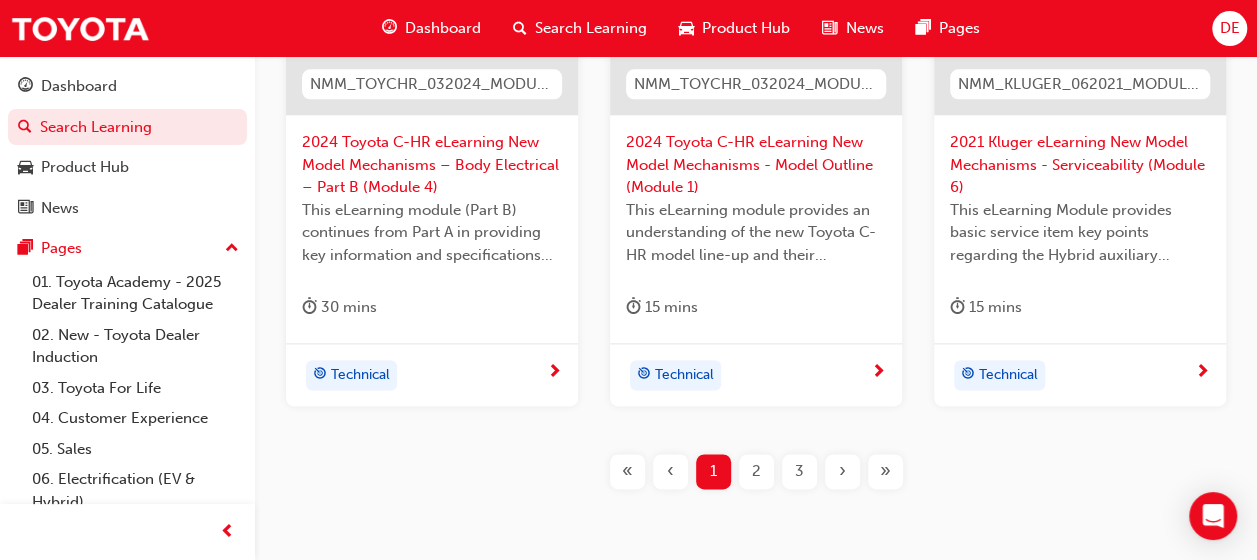 click on "2" at bounding box center (756, 471) 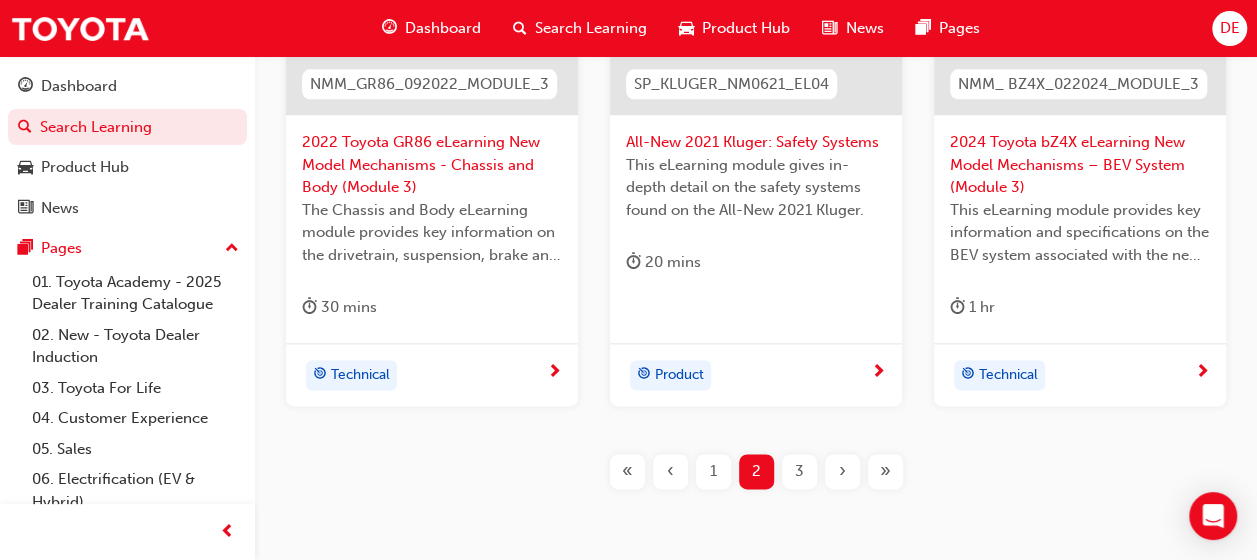 click on "3" at bounding box center (799, 471) 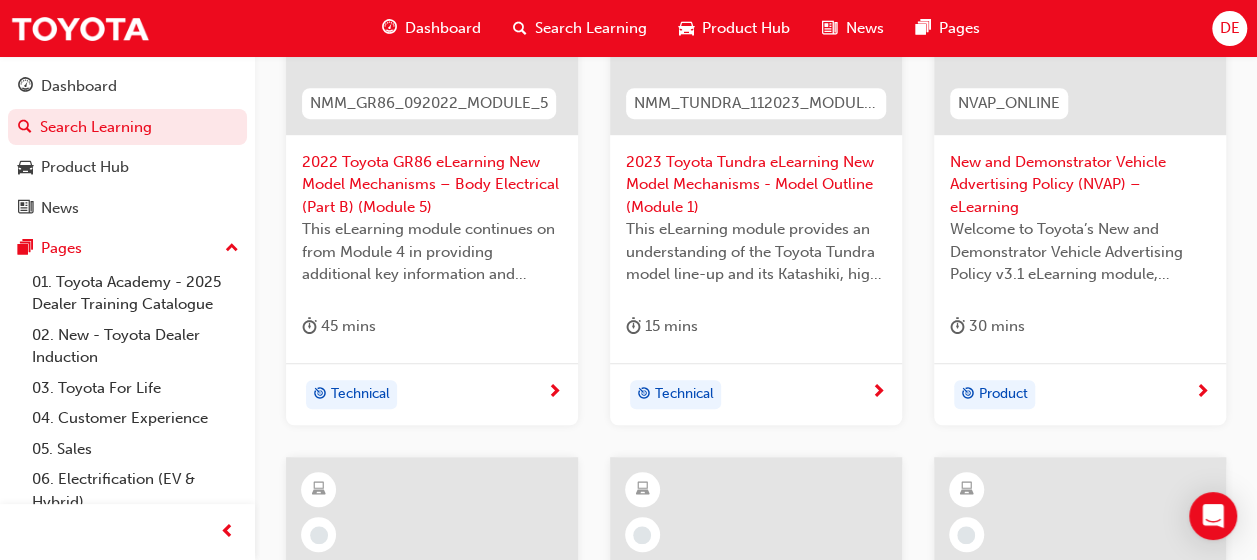 scroll, scrollTop: 430, scrollLeft: 0, axis: vertical 